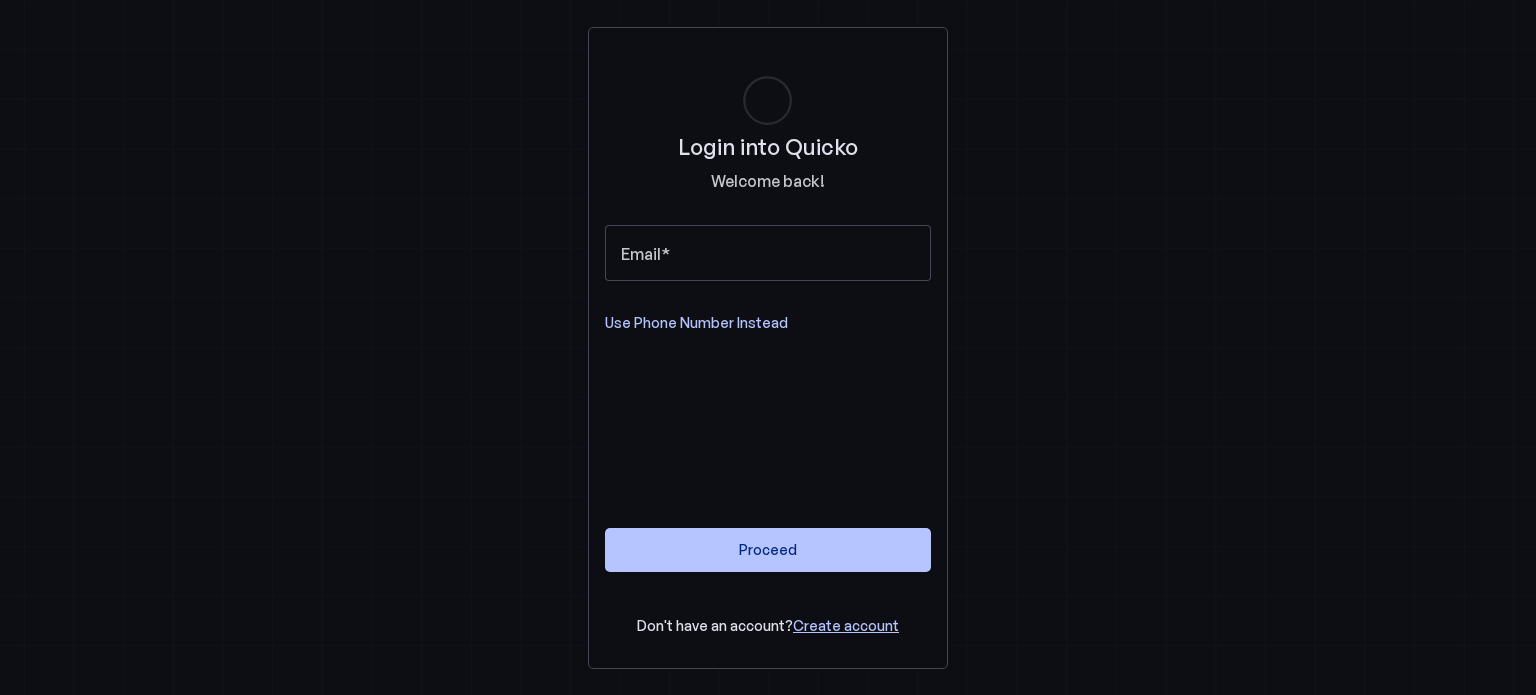 scroll, scrollTop: 0, scrollLeft: 0, axis: both 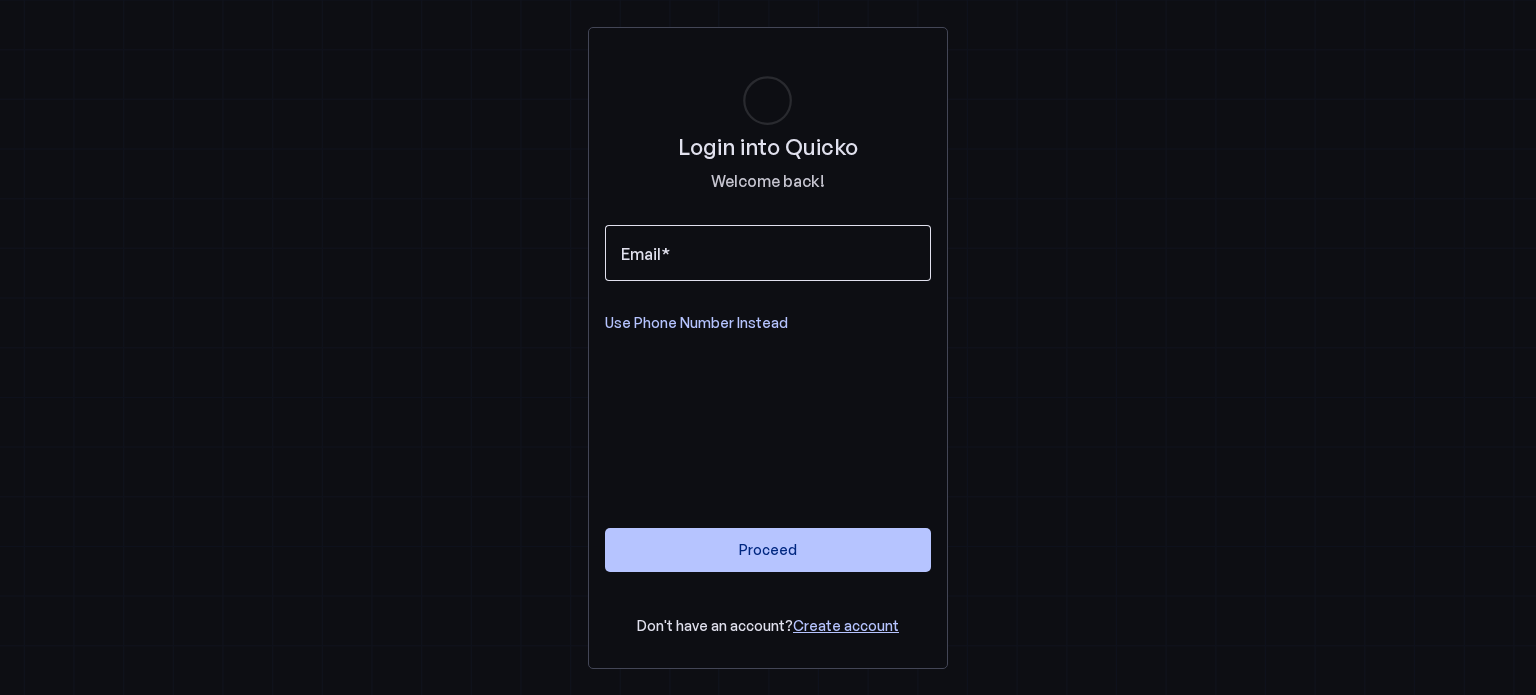 drag, startPoint x: 0, startPoint y: 0, endPoint x: 703, endPoint y: 254, distance: 747.4791 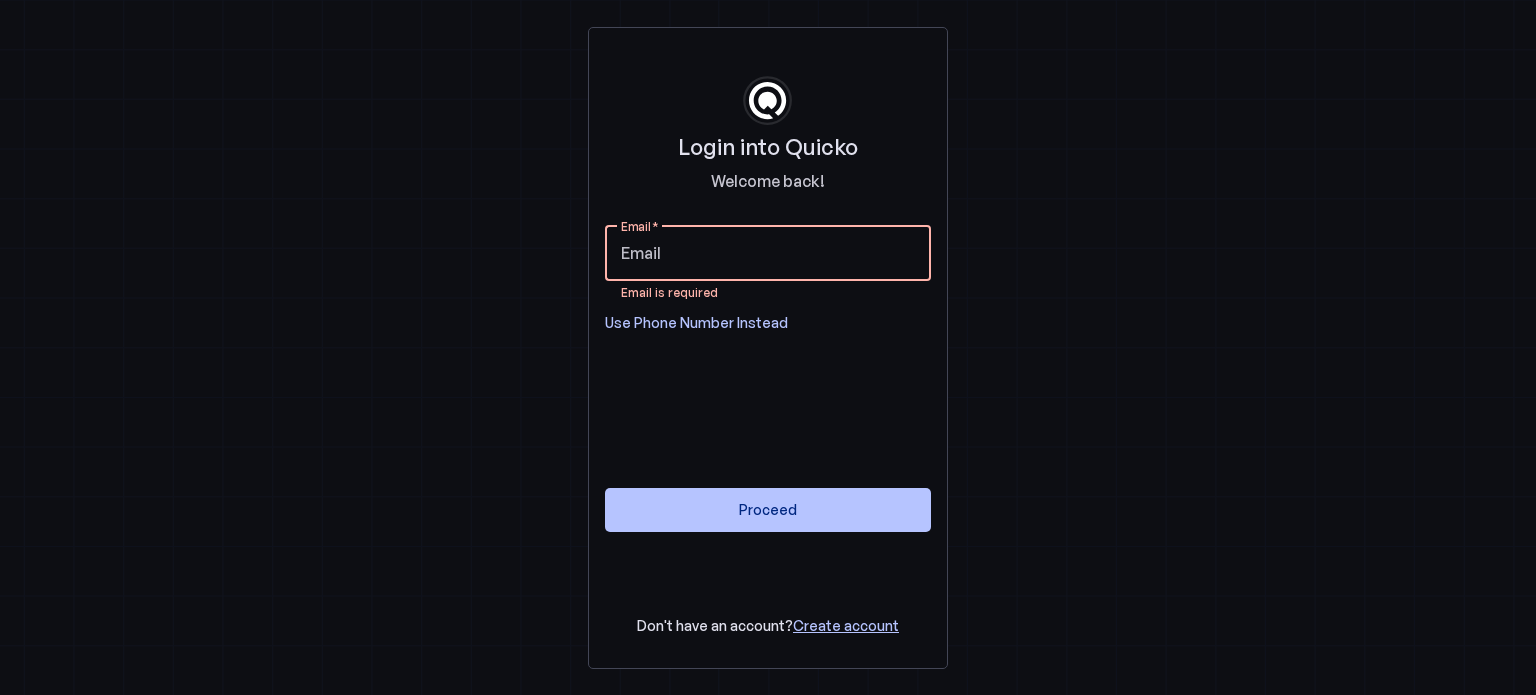 type on "[PASSPORT]" 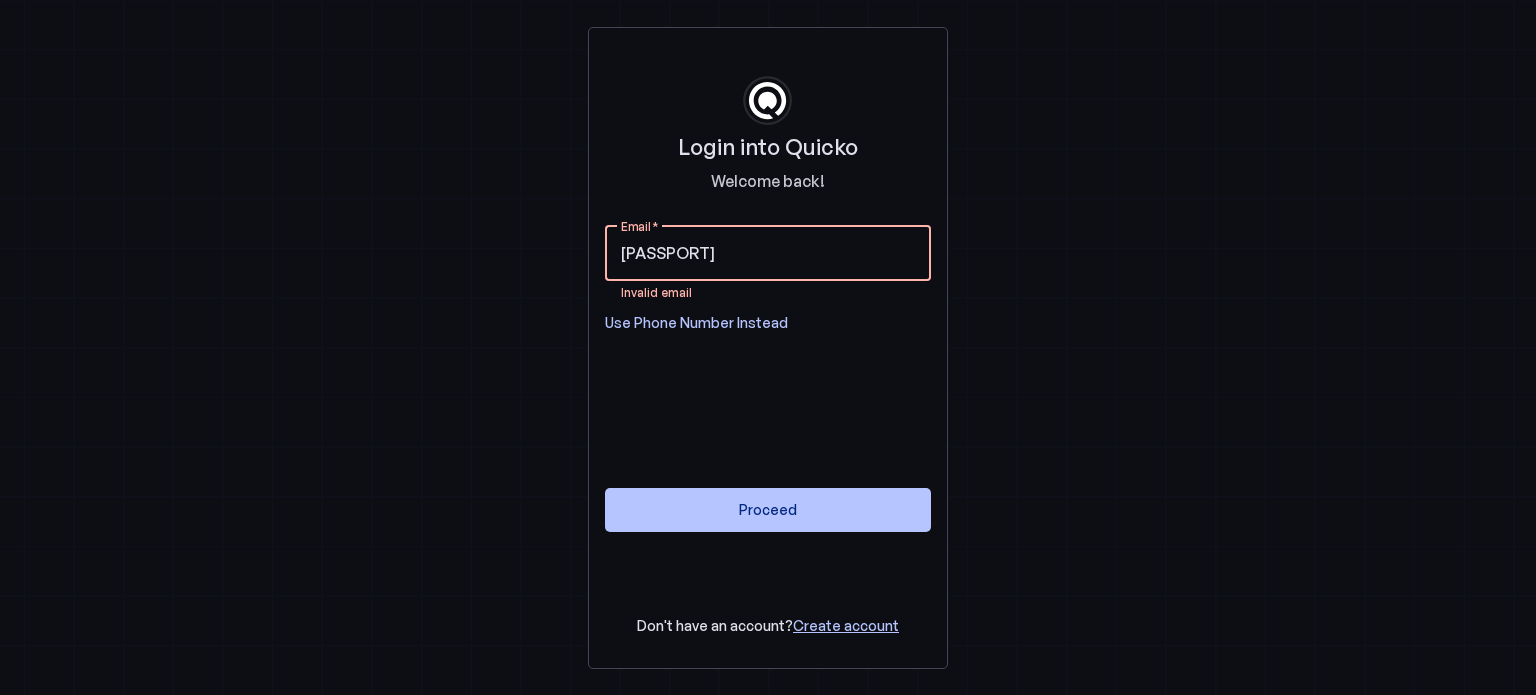 click on "Use Phone Number Instead" at bounding box center [696, 323] 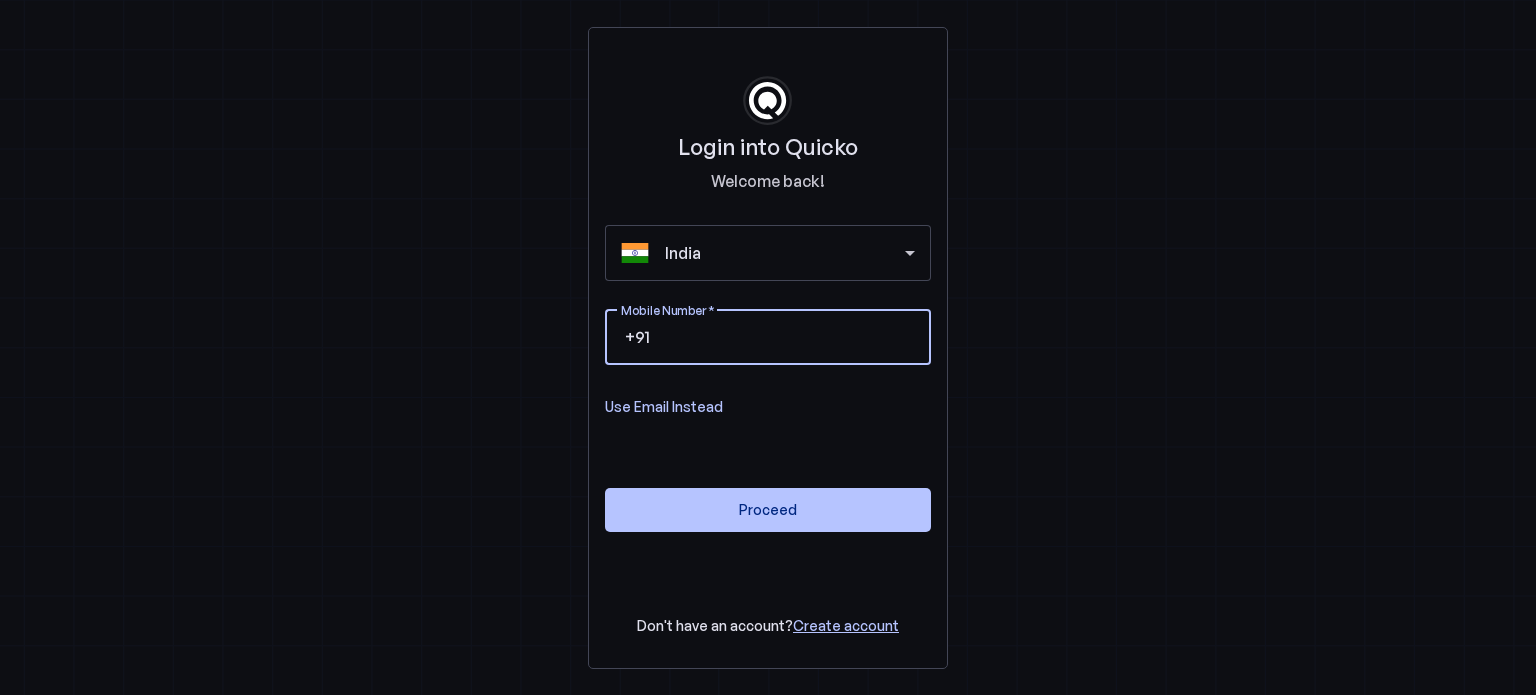 click on "Mobile Number" at bounding box center [784, 337] 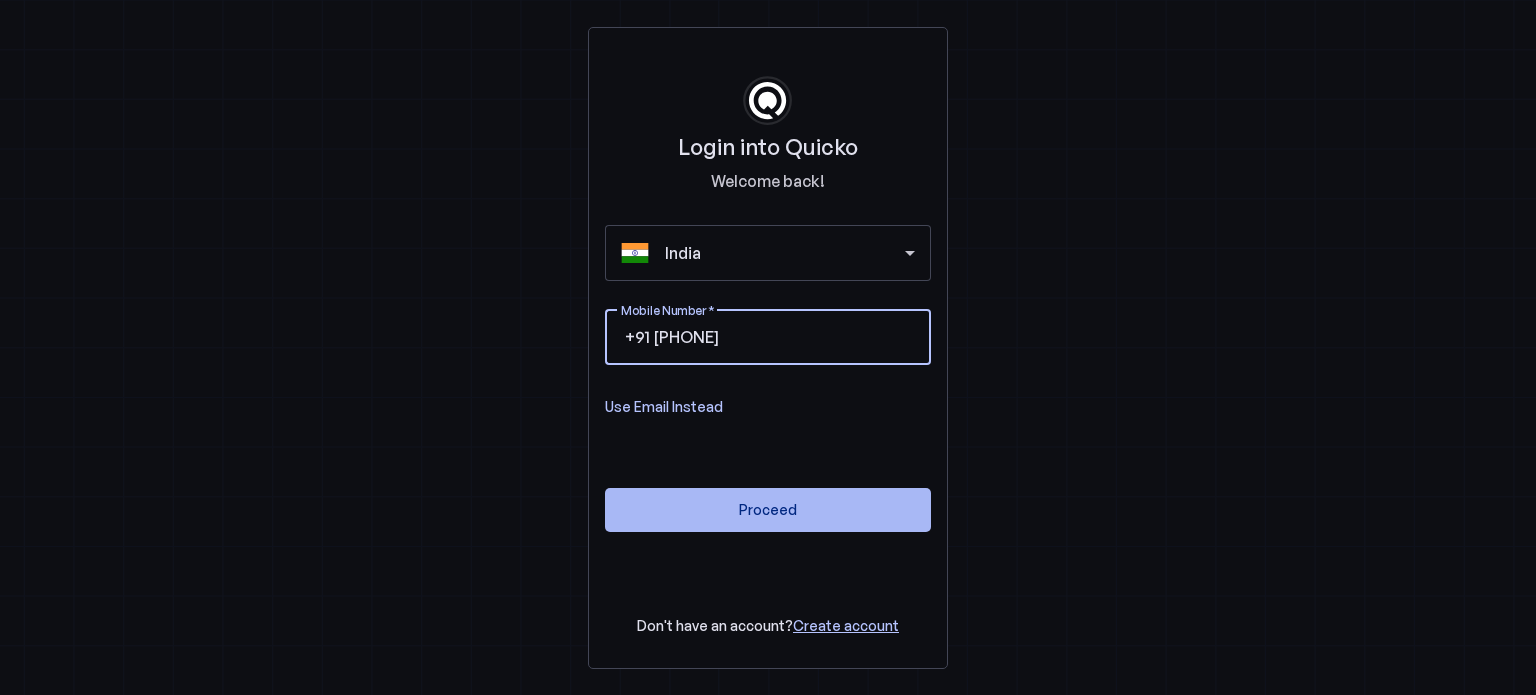 type on "8169633253" 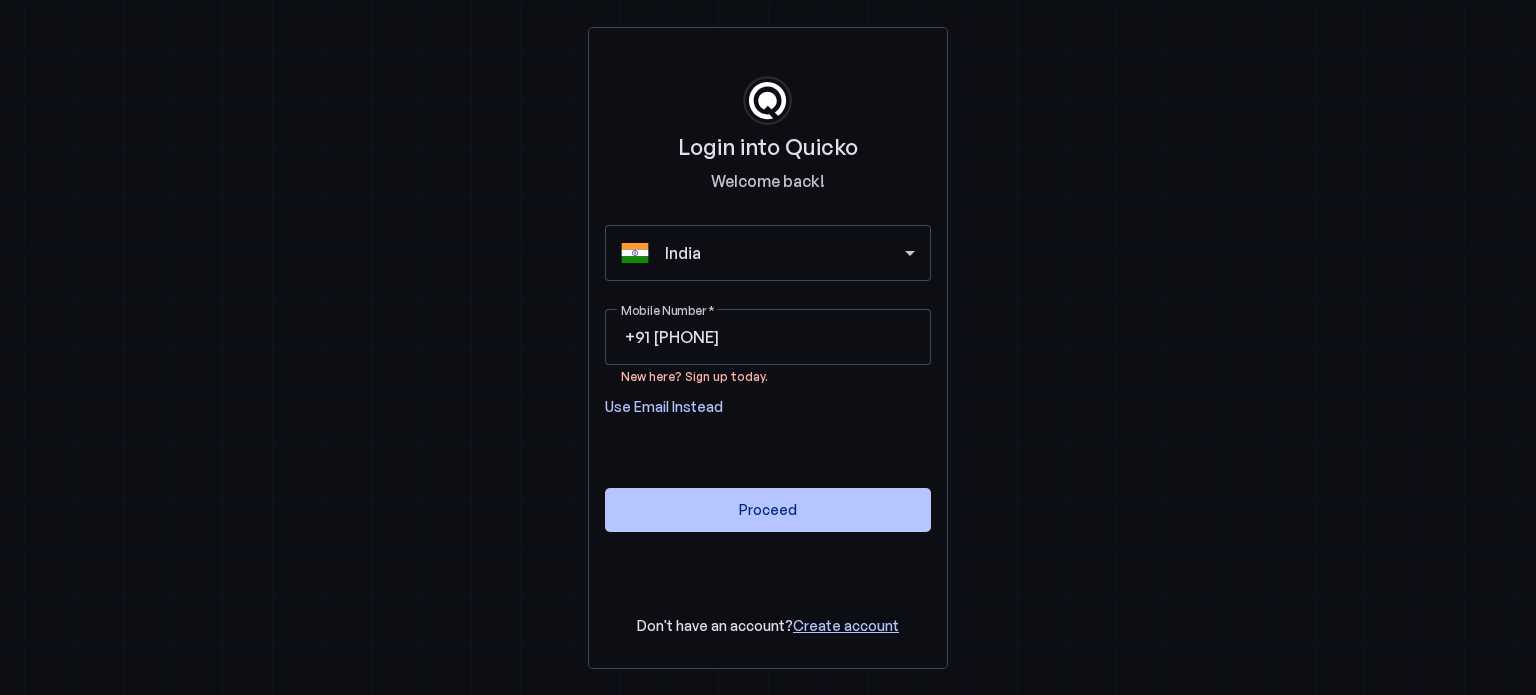 click on "Use Email Instead" at bounding box center [664, 407] 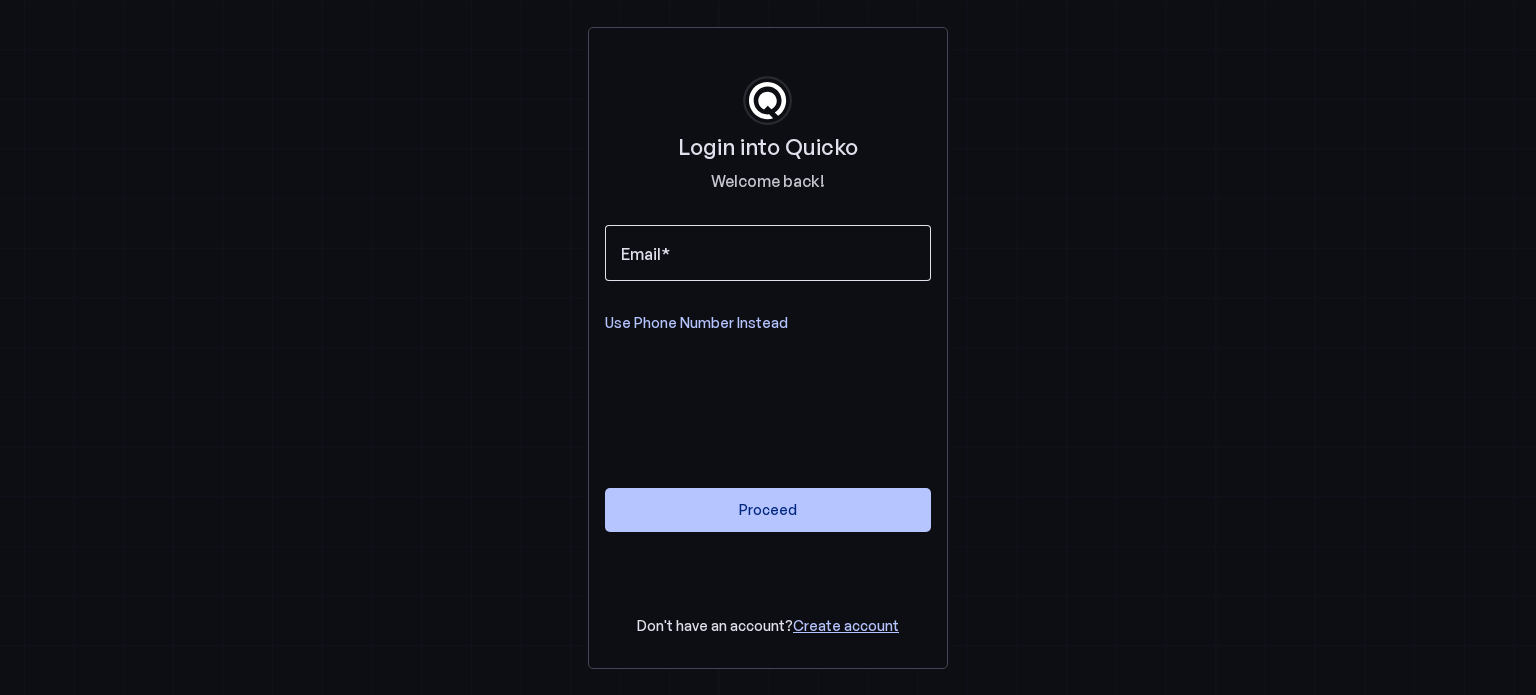 click at bounding box center [768, 253] 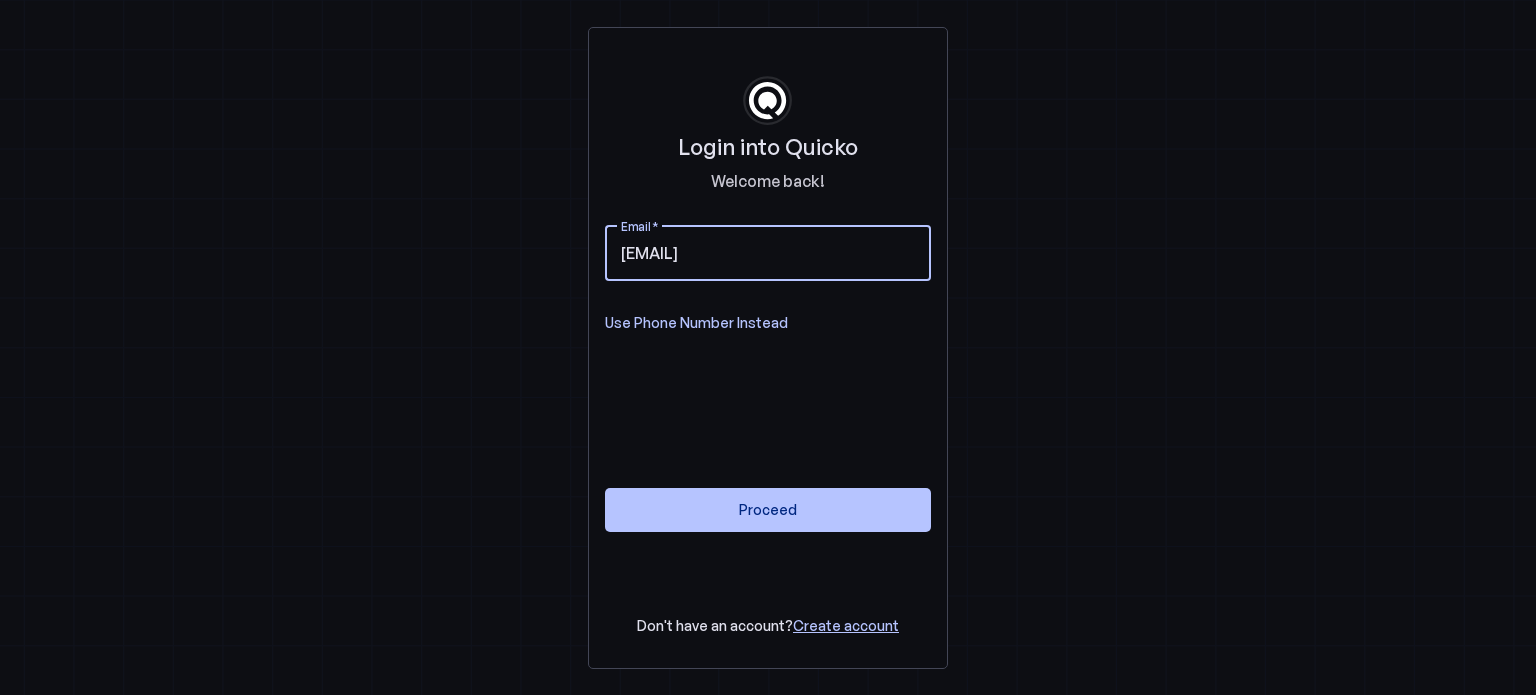 click on "ak.aadarsh272gmail.com" at bounding box center [768, 253] 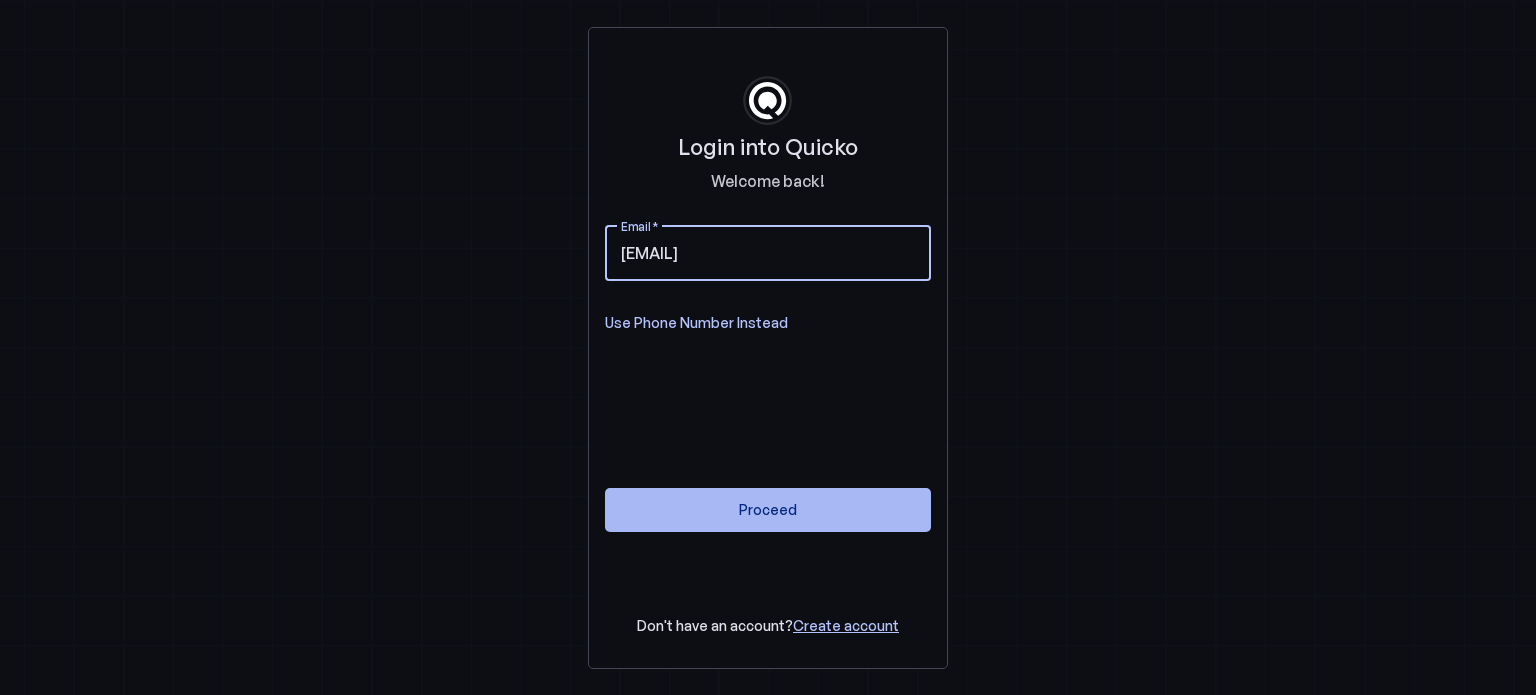 type on "ak.aadarsh27@gmail.com" 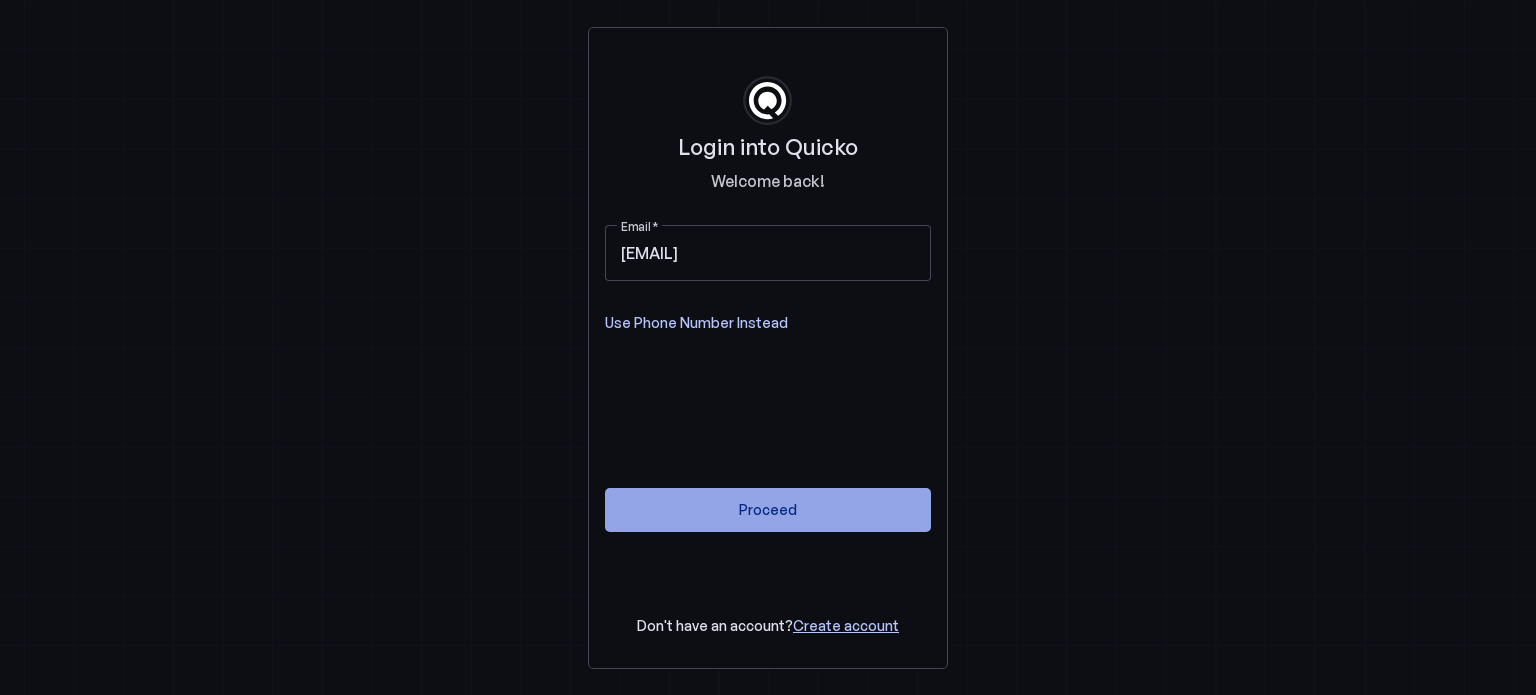 click on "Proceed" at bounding box center (768, 509) 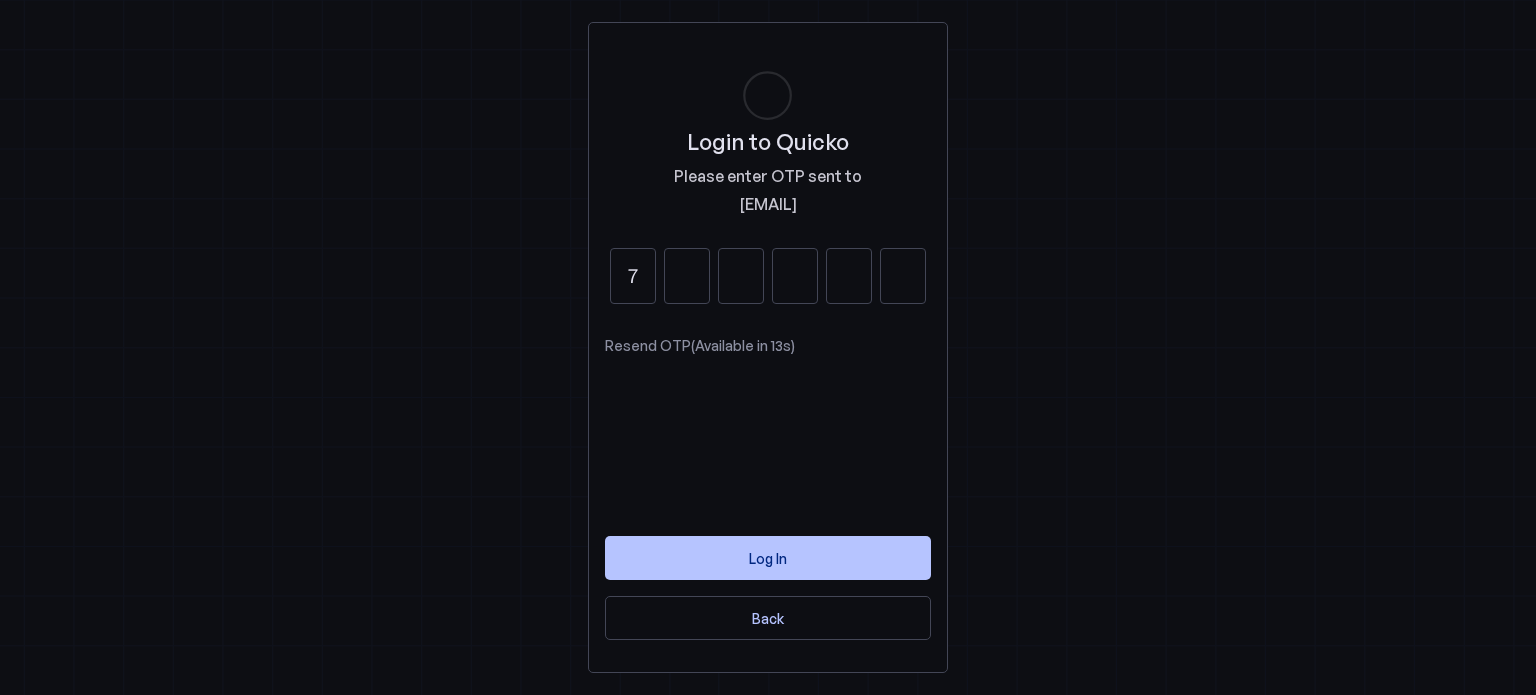 type on "7" 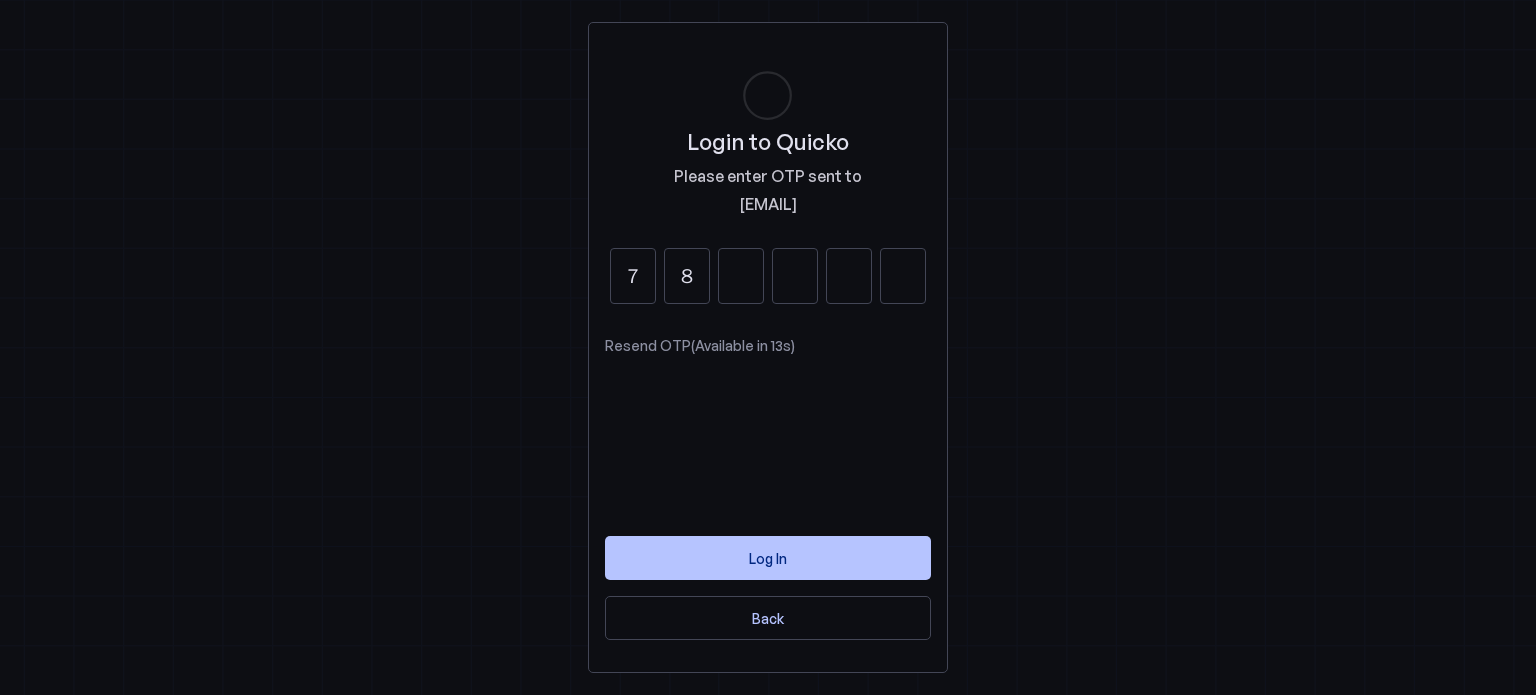 type on "8" 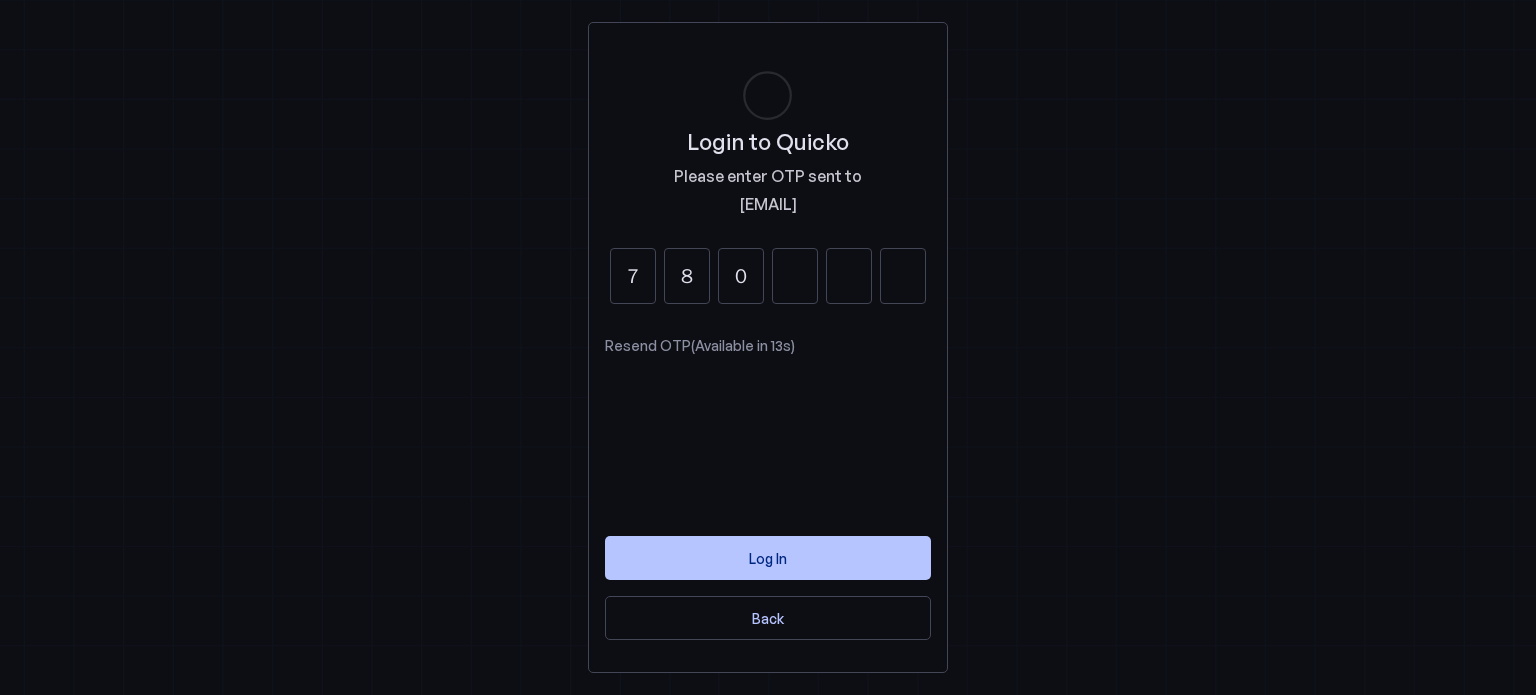 type on "0" 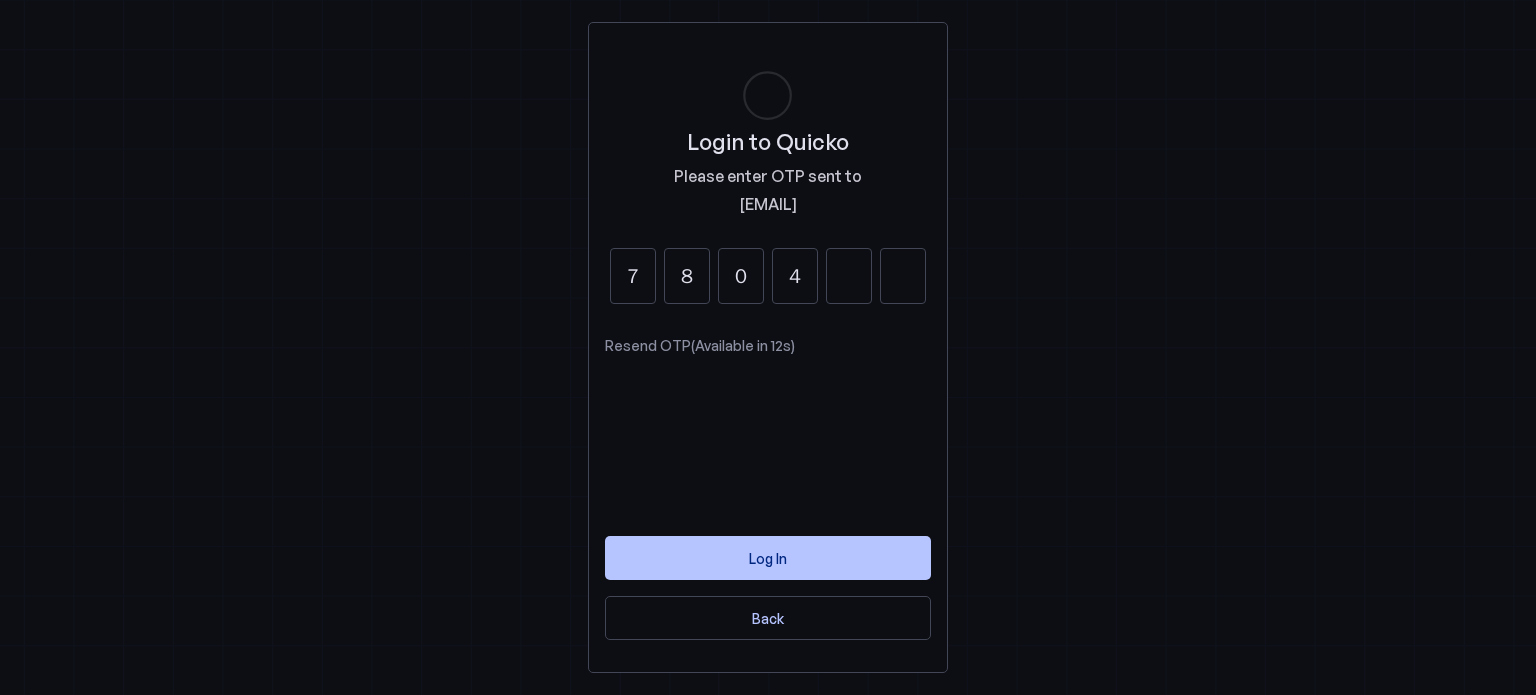 type on "4" 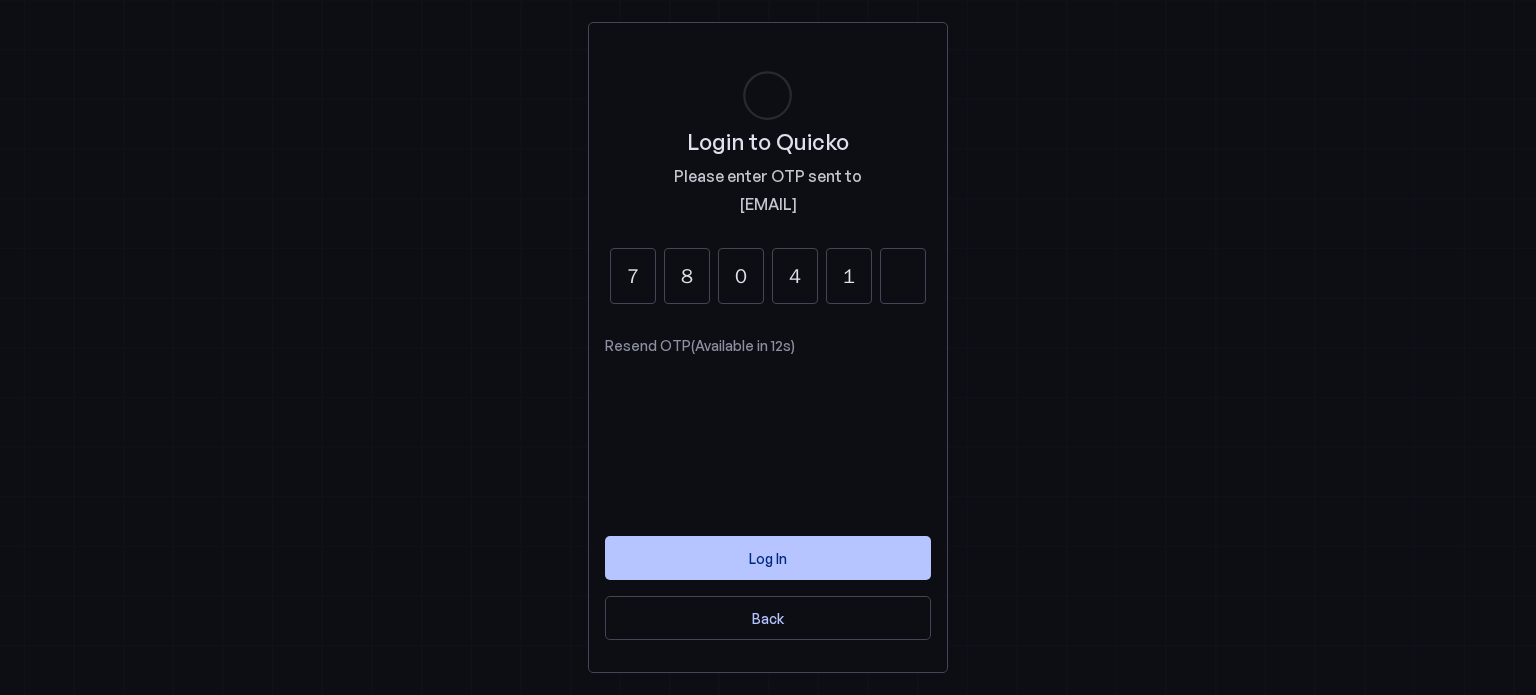 type on "1" 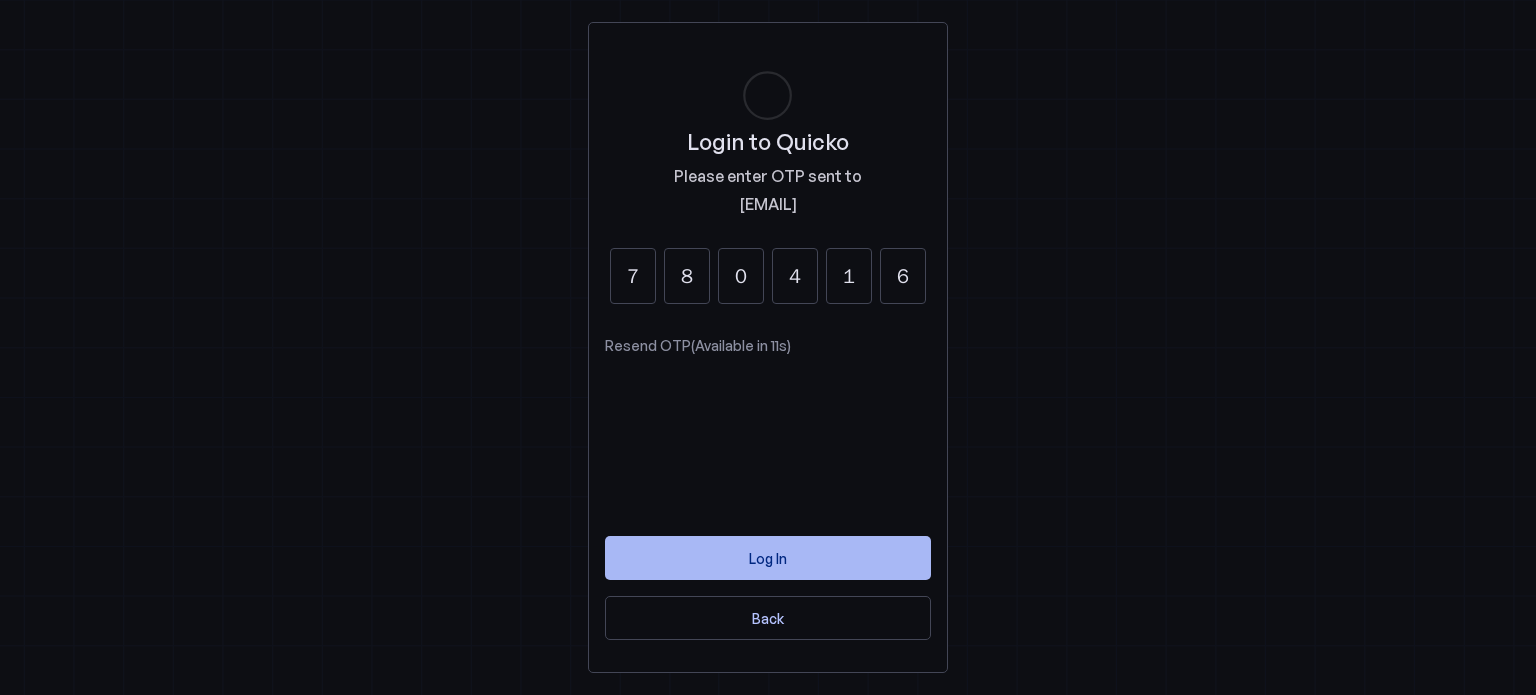 type on "6" 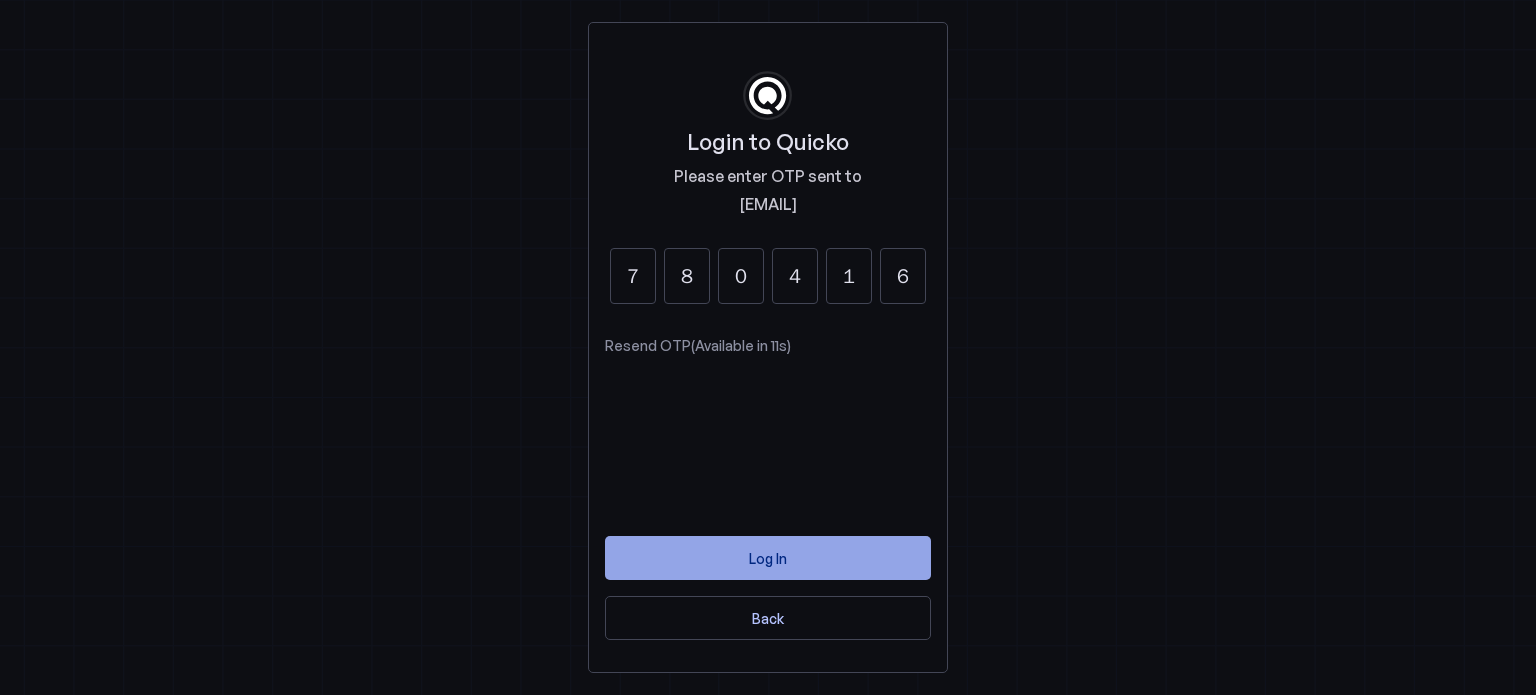 click at bounding box center [768, 558] 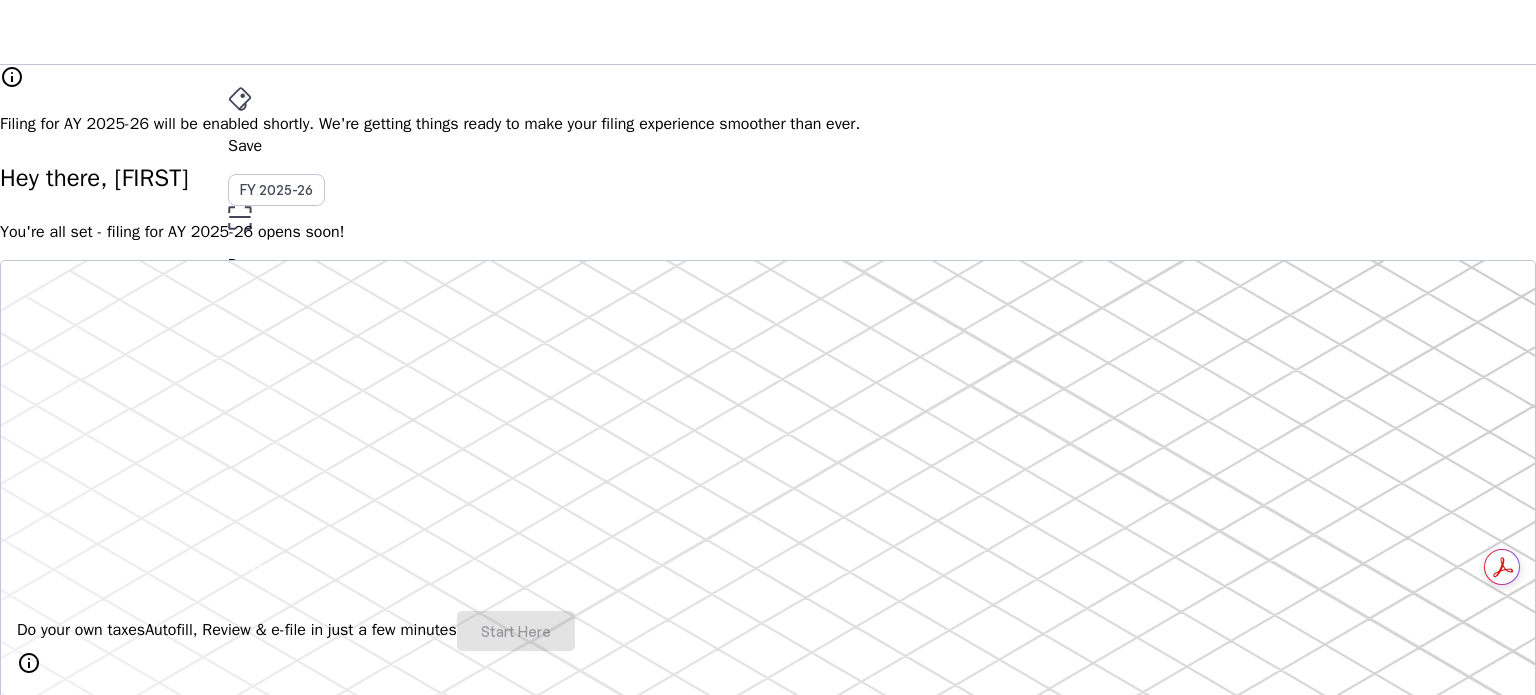 scroll, scrollTop: 0, scrollLeft: 0, axis: both 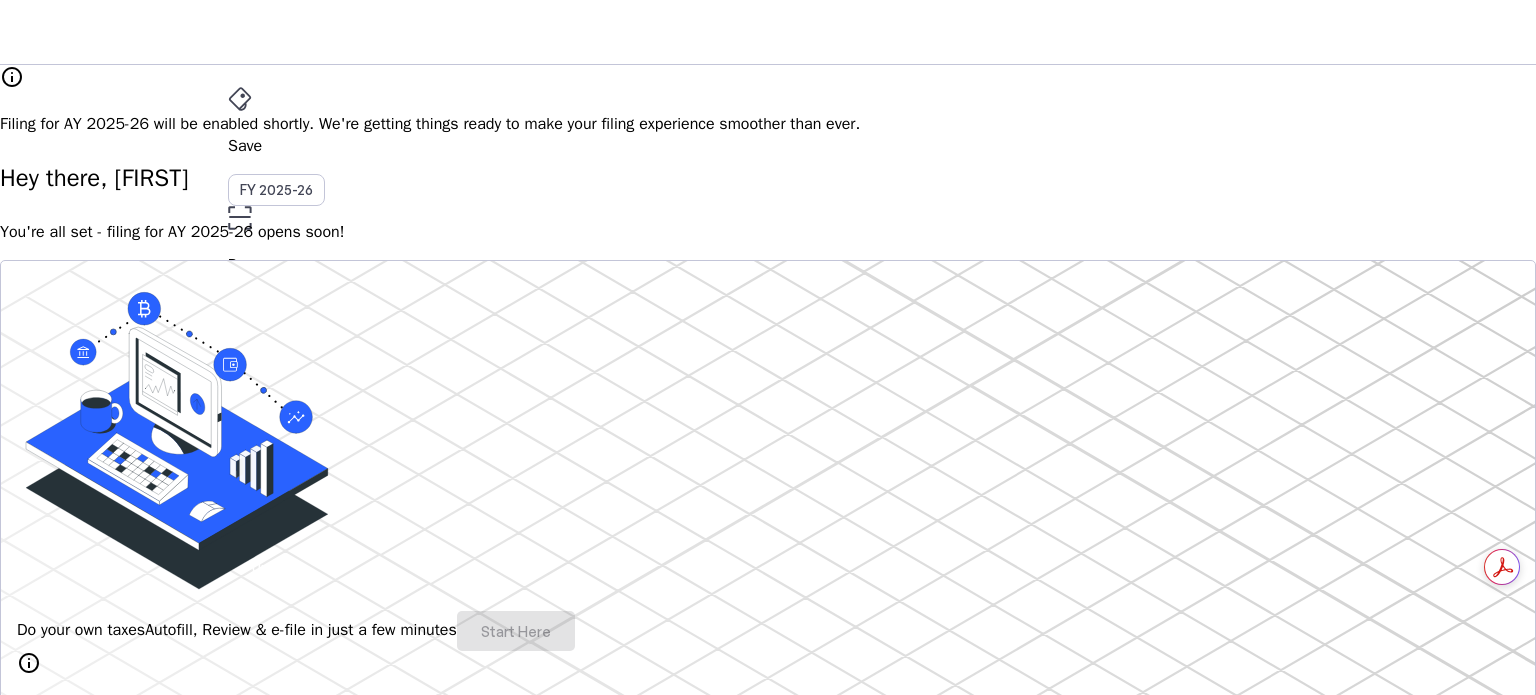 click on "File AY 2025-26" at bounding box center (768, 146) 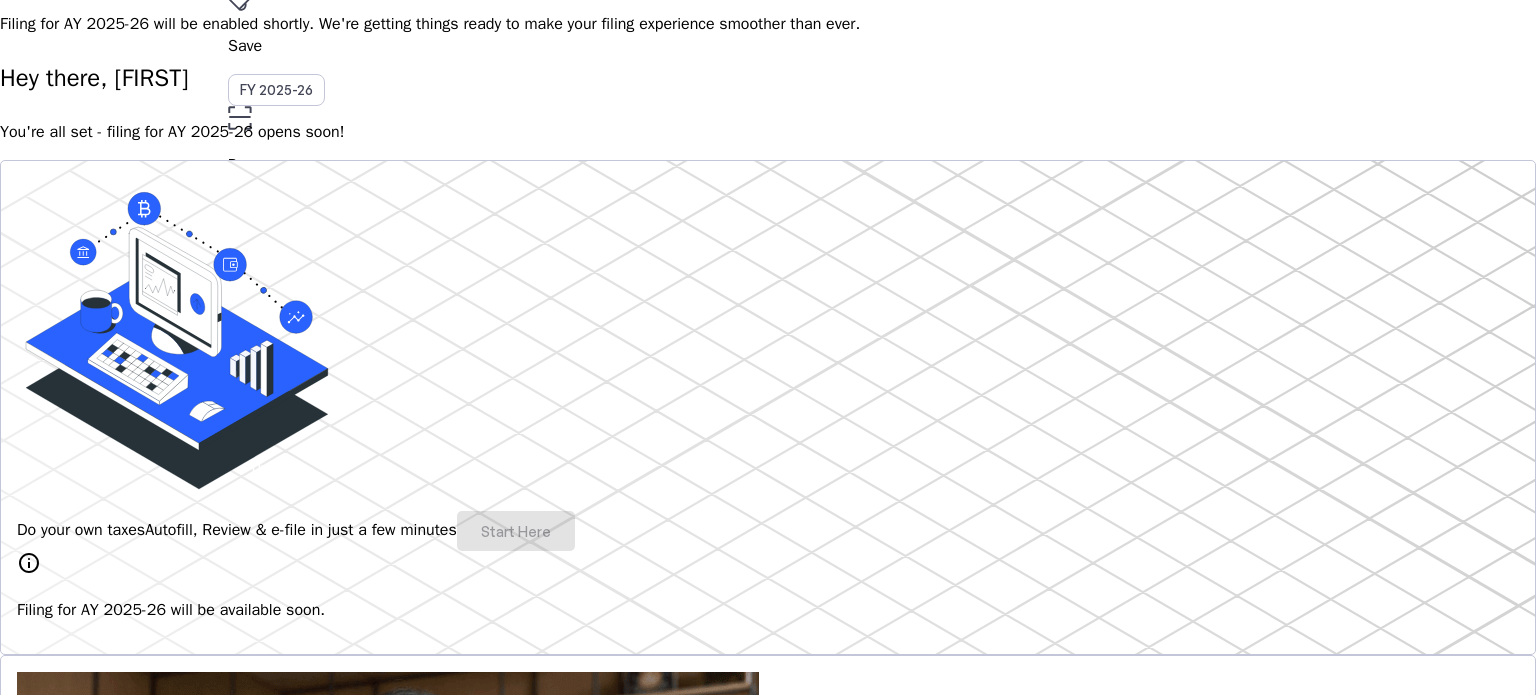 scroll, scrollTop: 0, scrollLeft: 0, axis: both 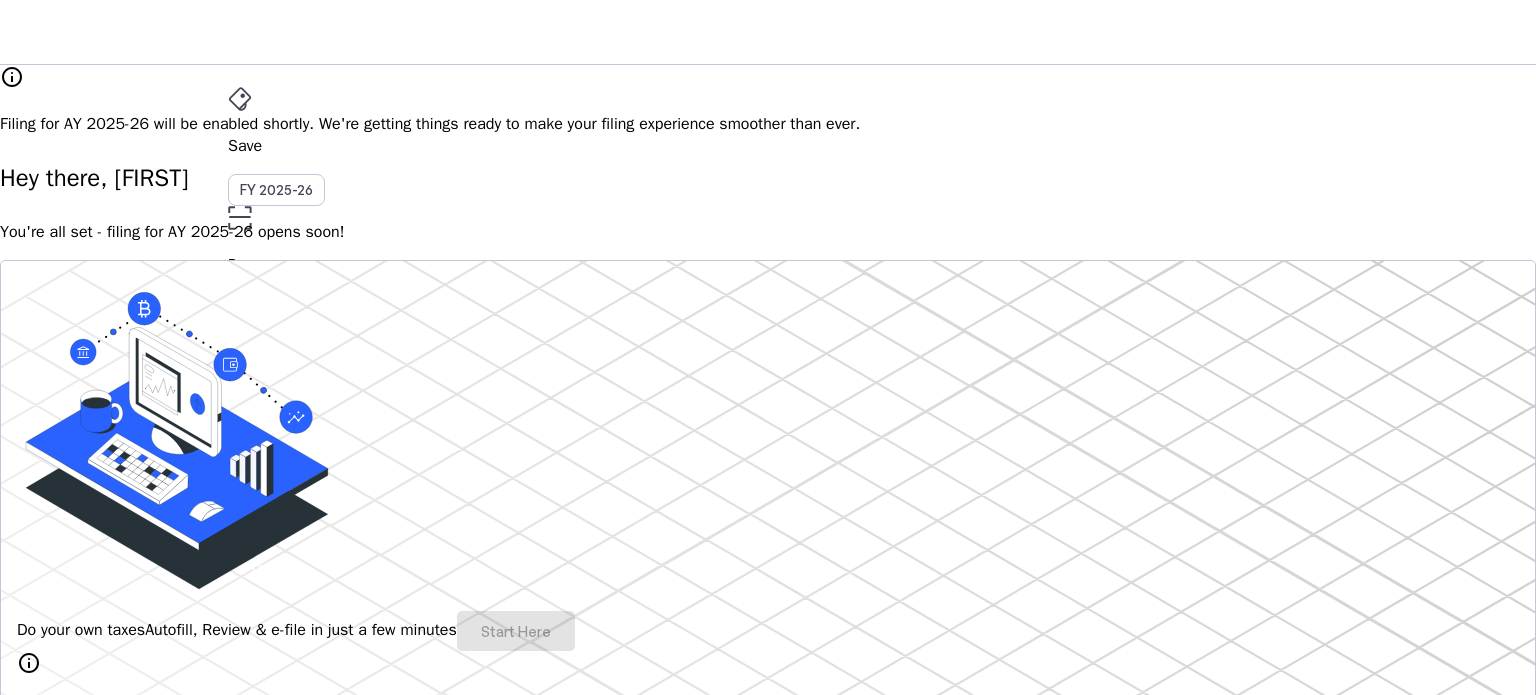 click at bounding box center (240, 99) 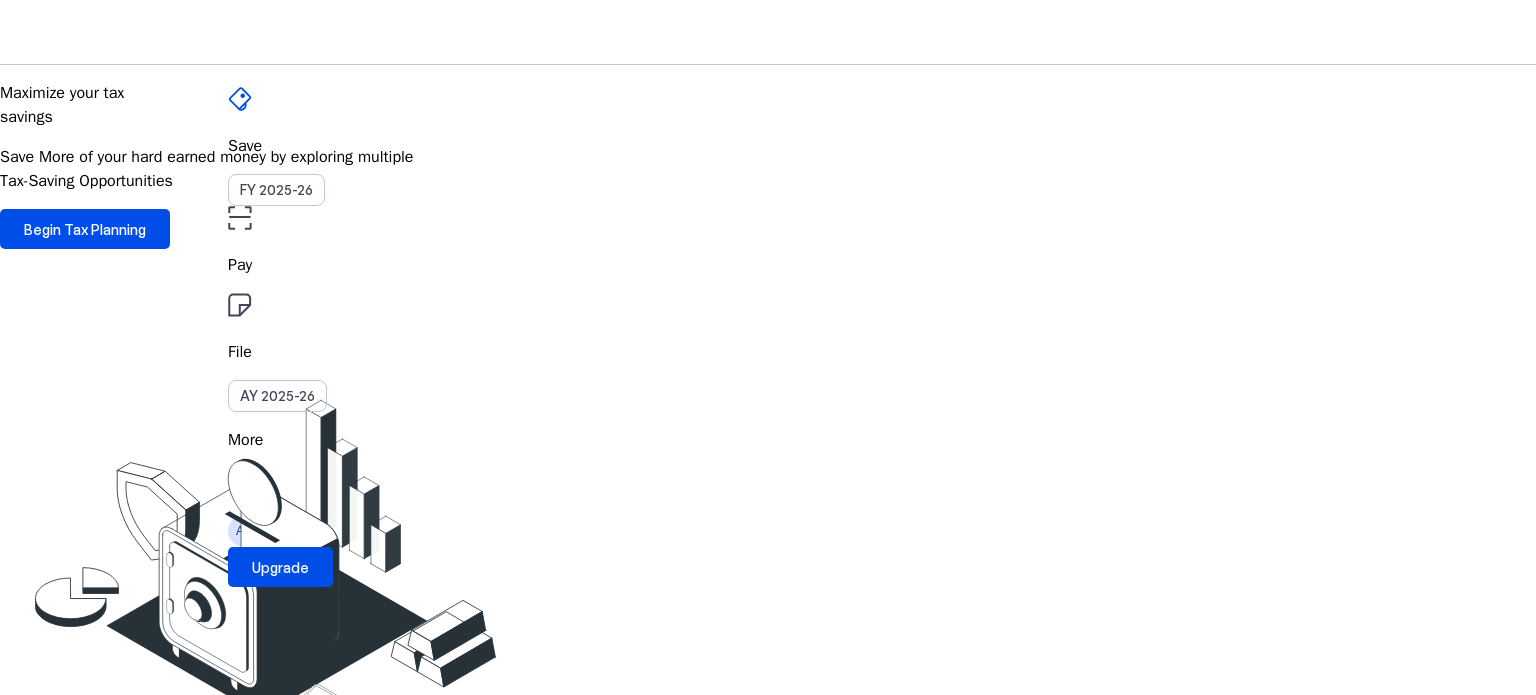 click on "Save" at bounding box center (768, 146) 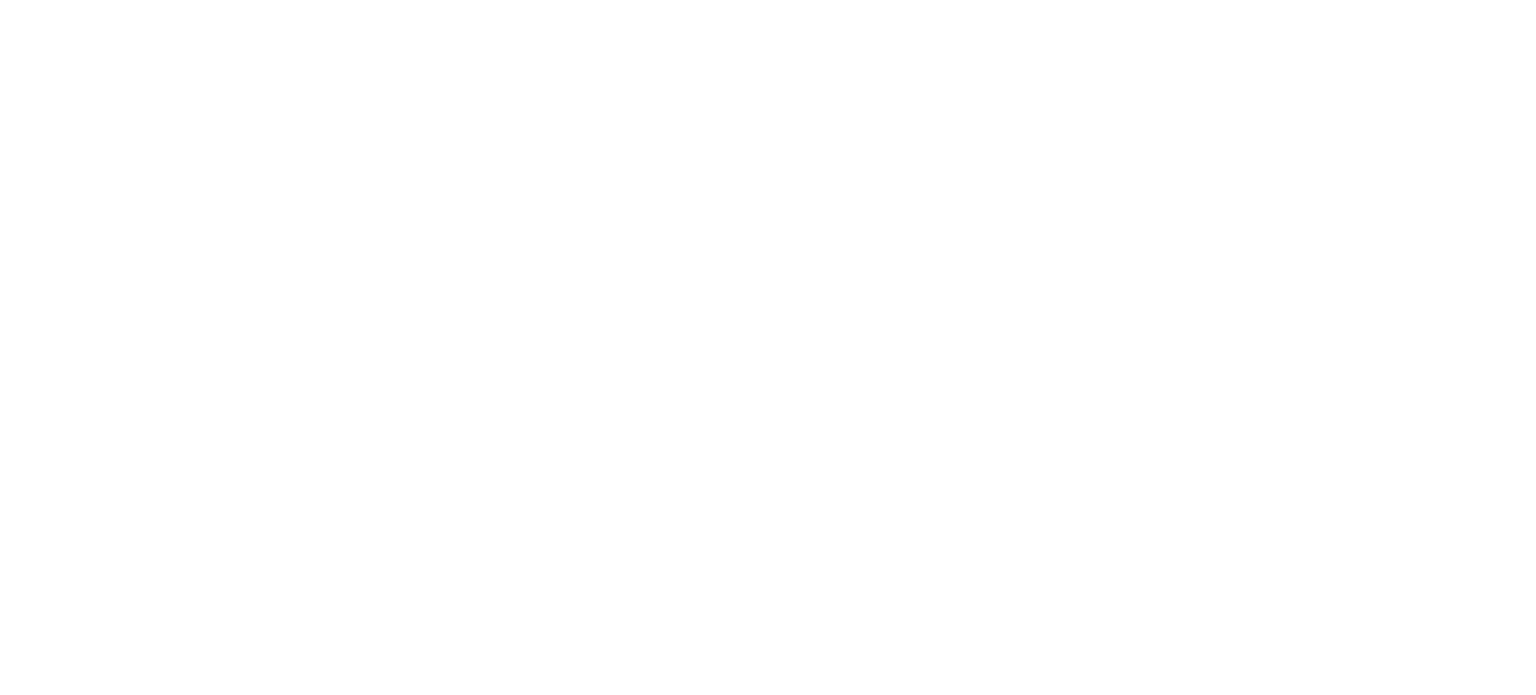 scroll, scrollTop: 0, scrollLeft: 0, axis: both 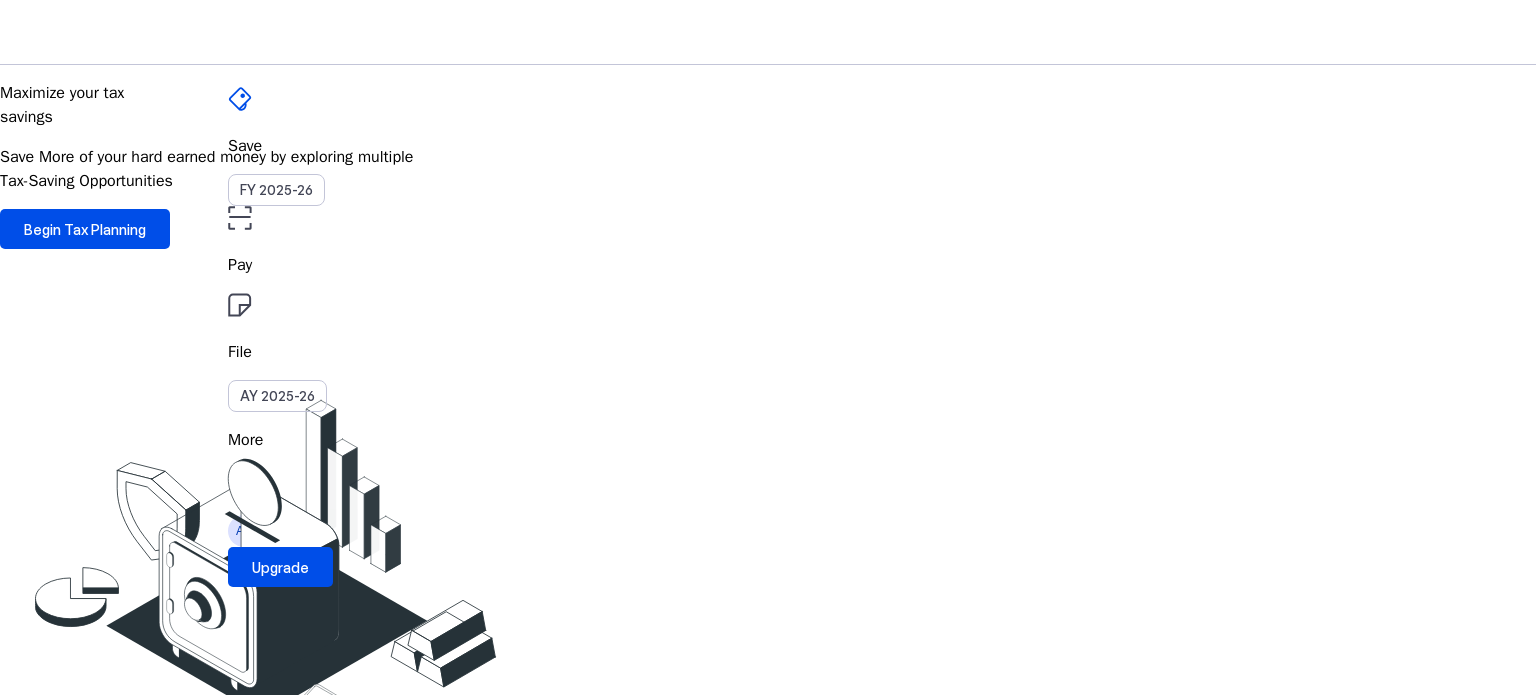 click at bounding box center [362, 32] 